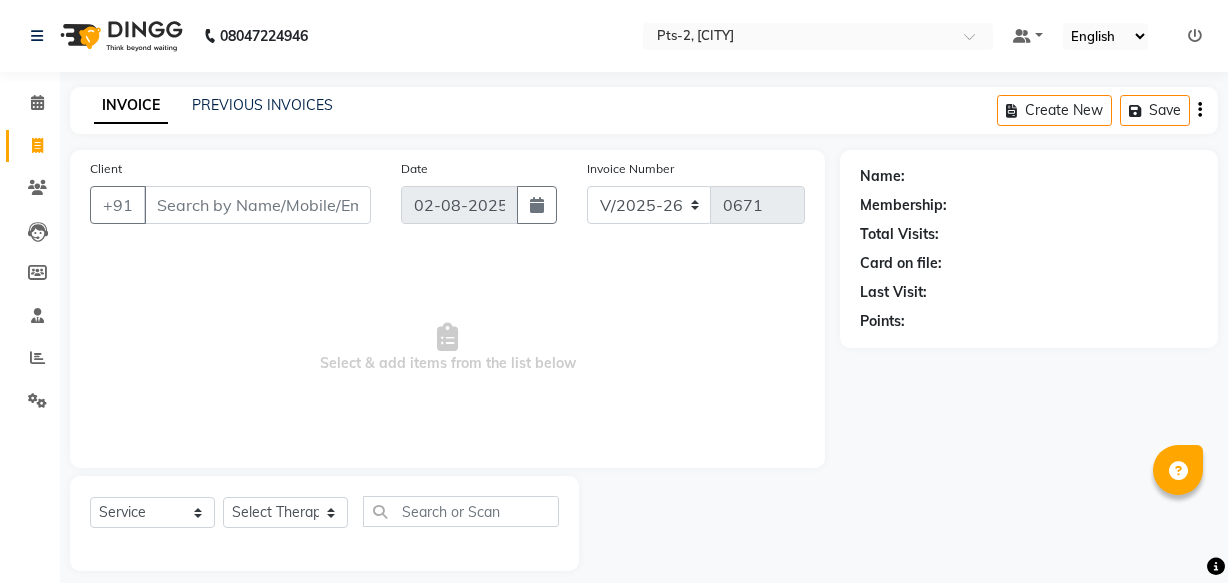 select on "5391" 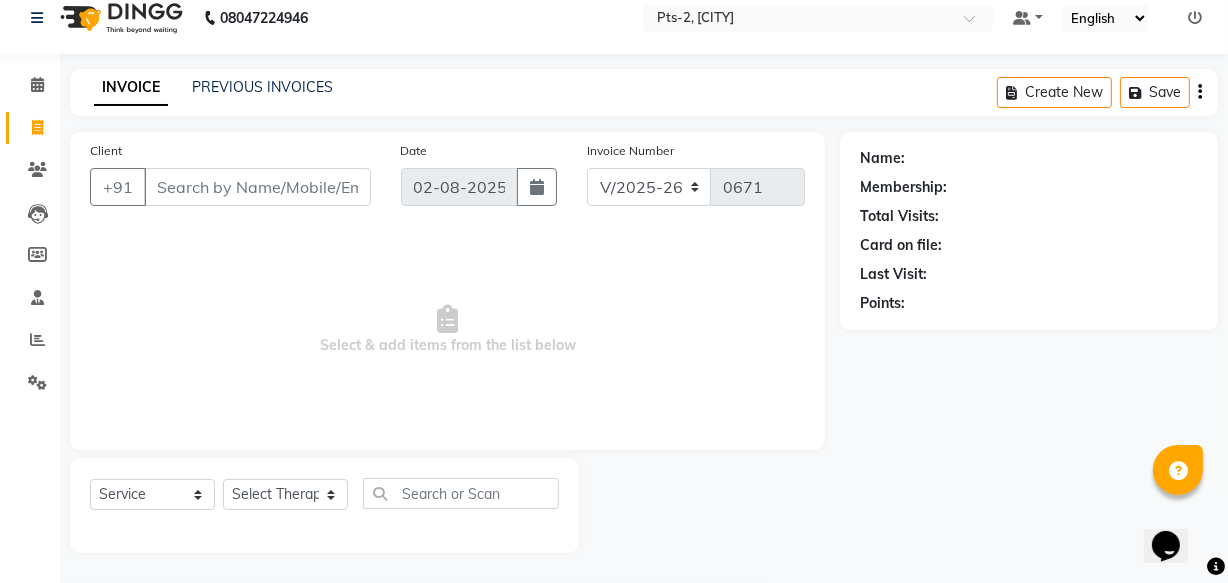 scroll, scrollTop: 0, scrollLeft: 0, axis: both 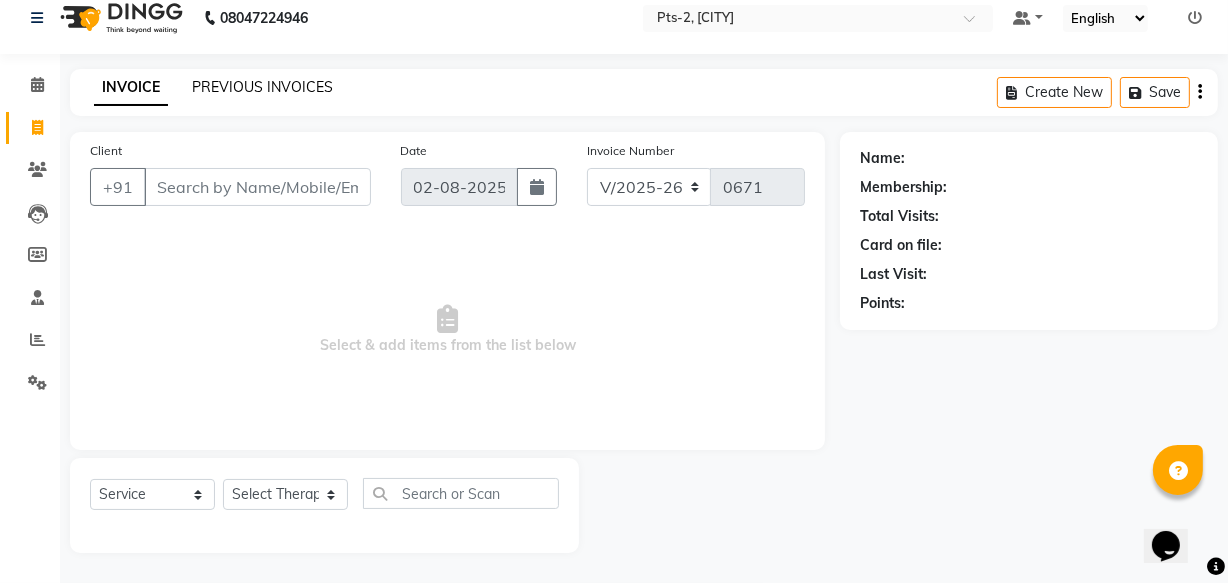 click on "PREVIOUS INVOICES" 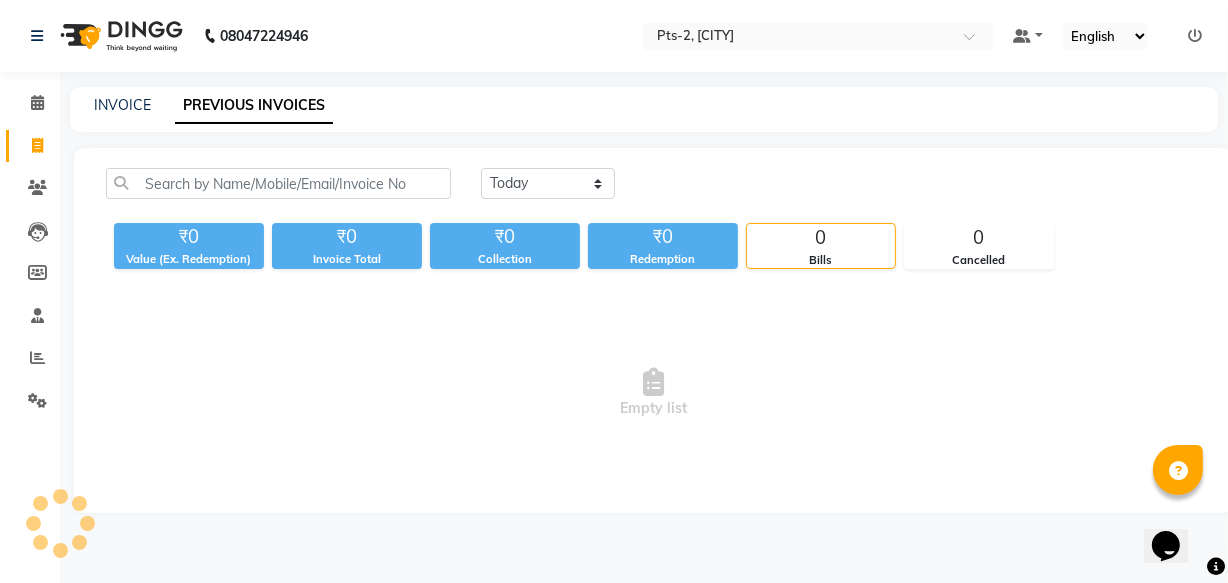 scroll, scrollTop: 0, scrollLeft: 0, axis: both 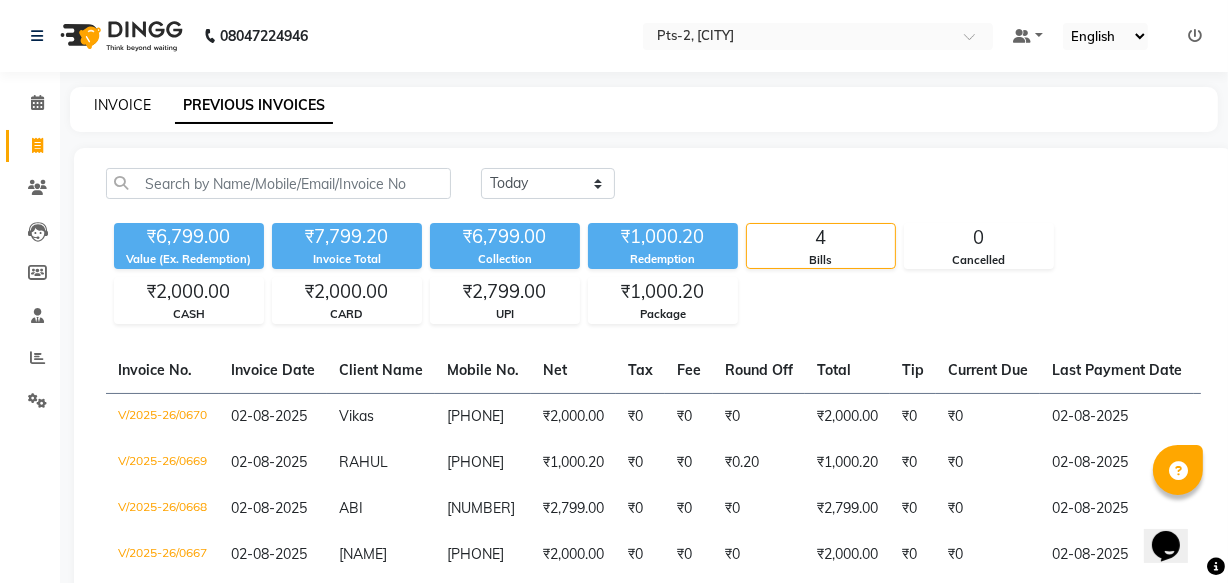 click on "INVOICE" 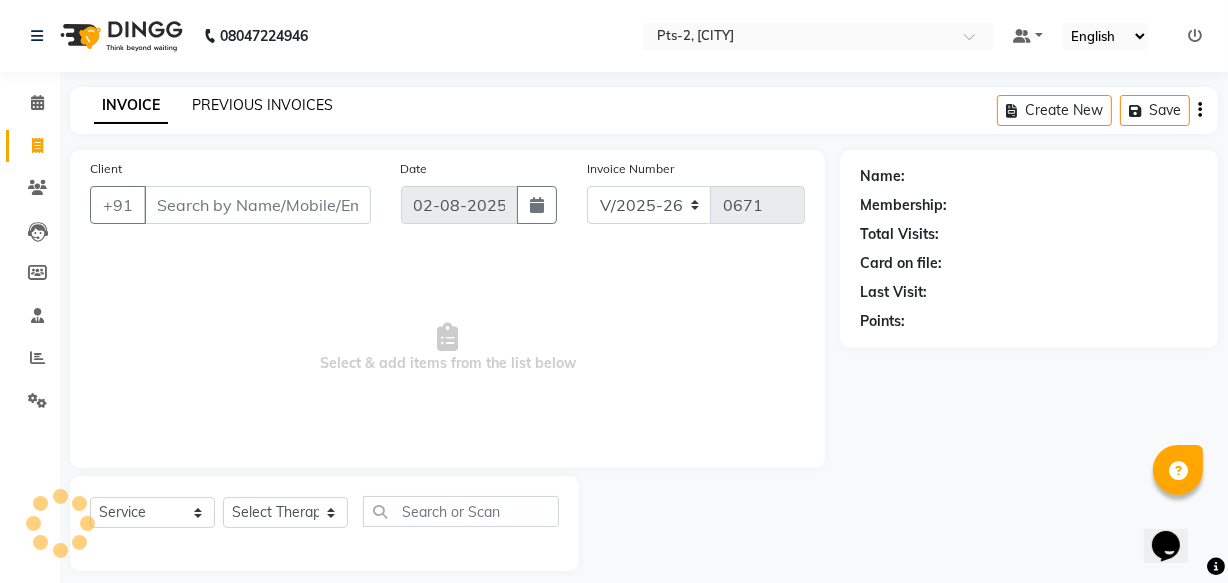 scroll, scrollTop: 19, scrollLeft: 0, axis: vertical 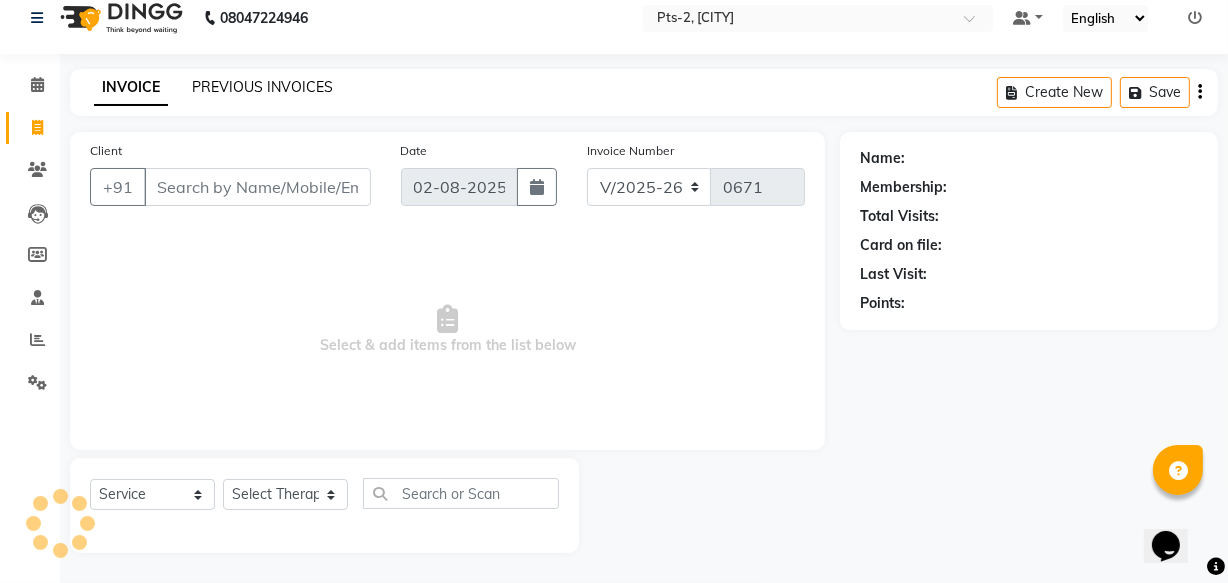 click on "PREVIOUS INVOICES" 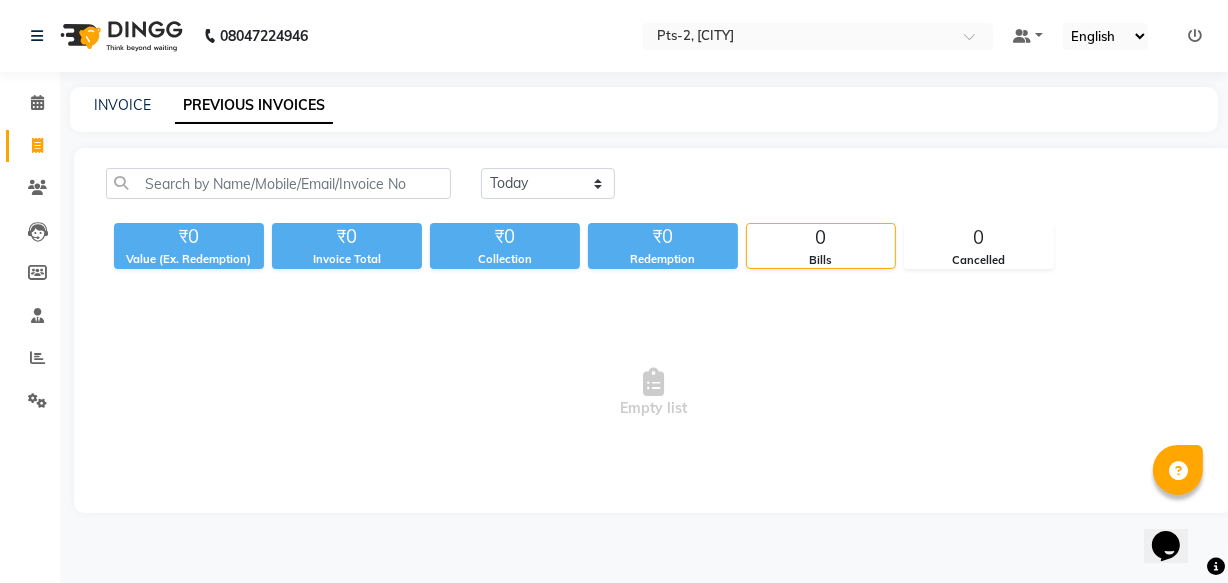 scroll, scrollTop: 0, scrollLeft: 0, axis: both 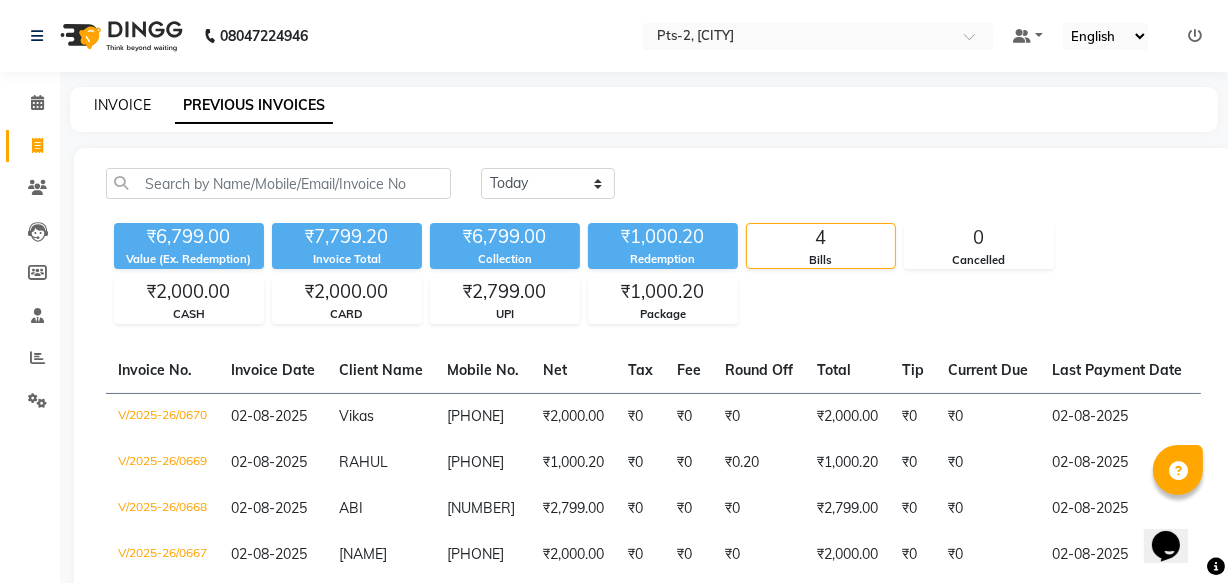 click on "INVOICE" 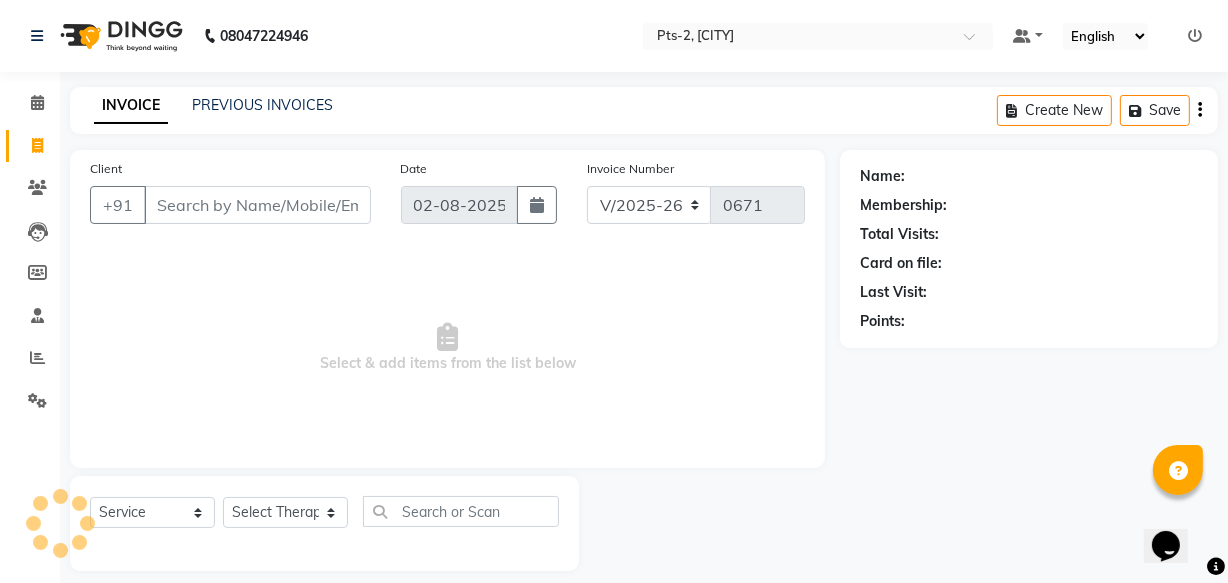 scroll, scrollTop: 19, scrollLeft: 0, axis: vertical 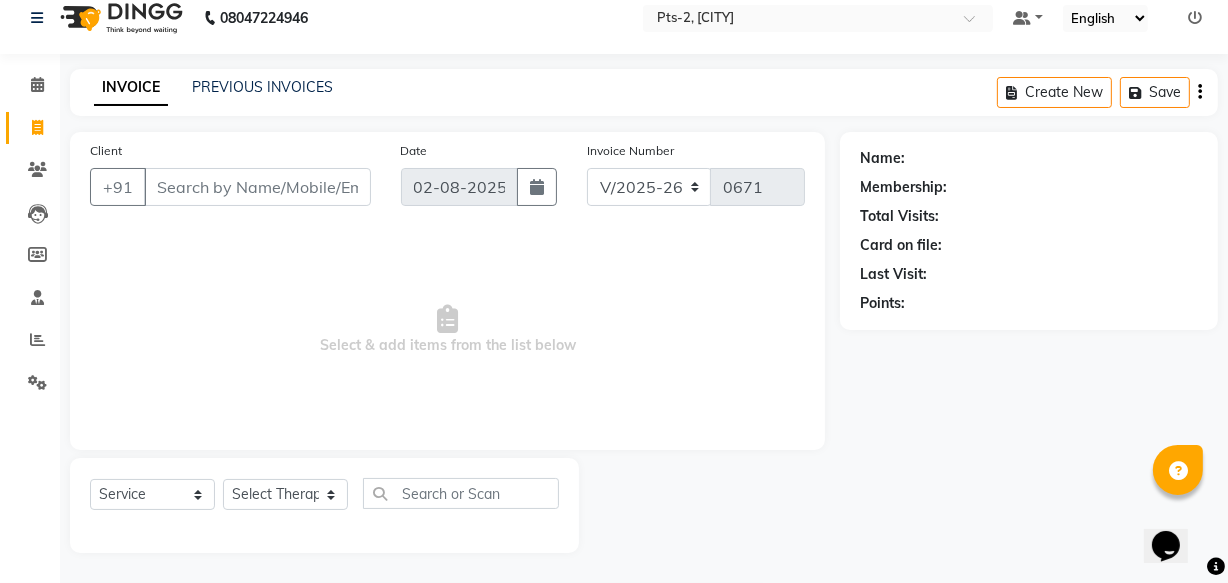 click on "Client" at bounding box center (257, 187) 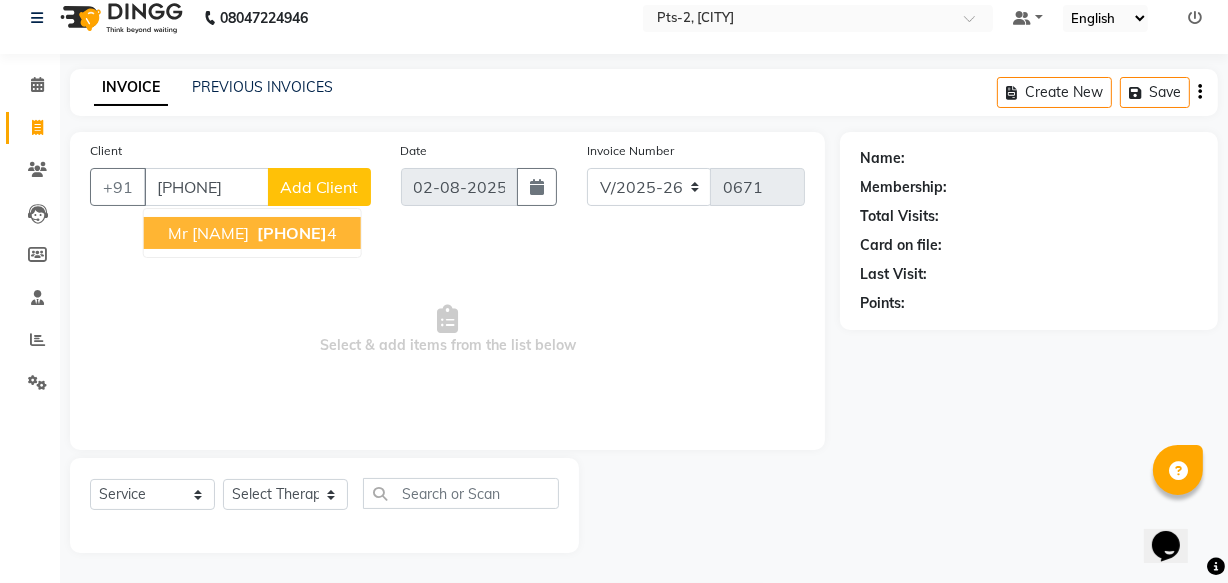 click on "997230959 [NUMBER]" at bounding box center [295, 233] 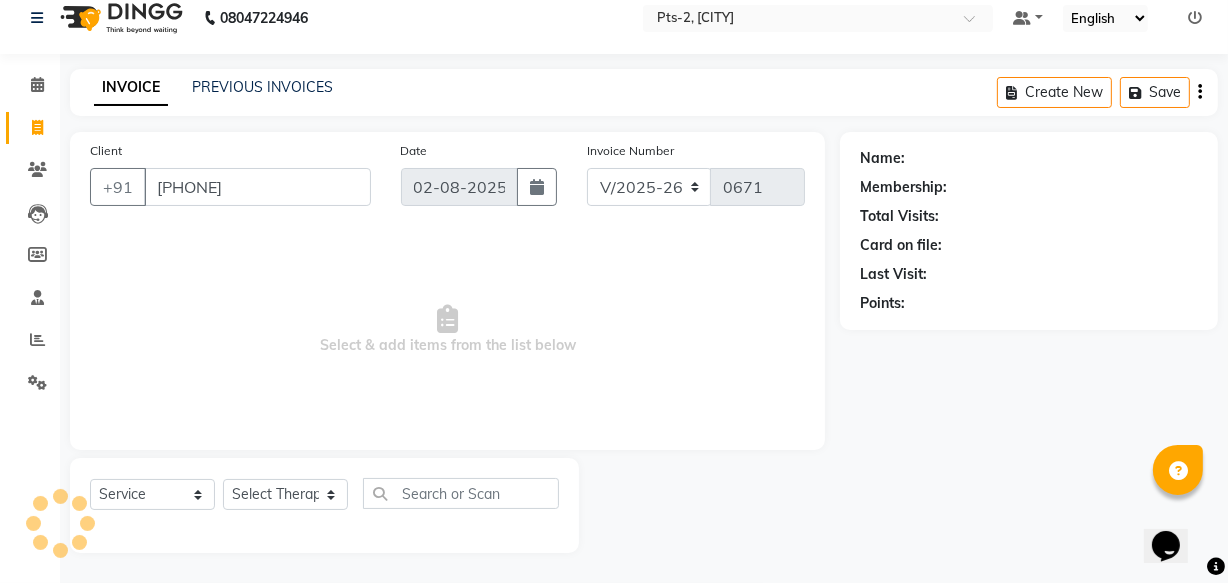 type on "[PHONE]" 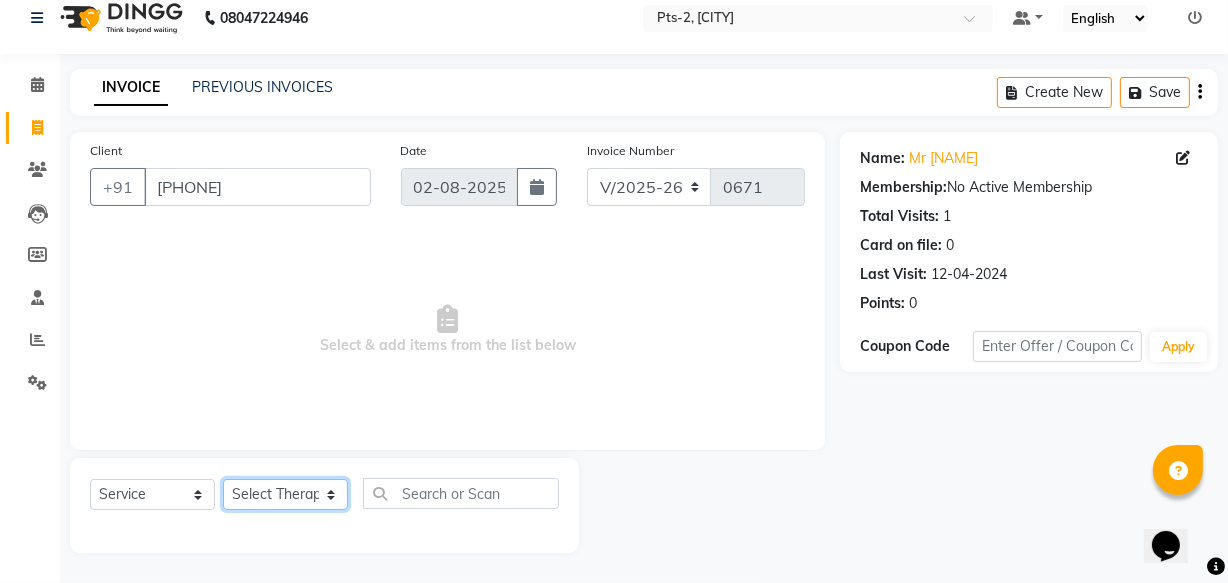 click on "Select Therapist [NAME] [NAME] [NAME] [NAME] [NAME] [NAME] [NAME] [NAME] [NAME]" 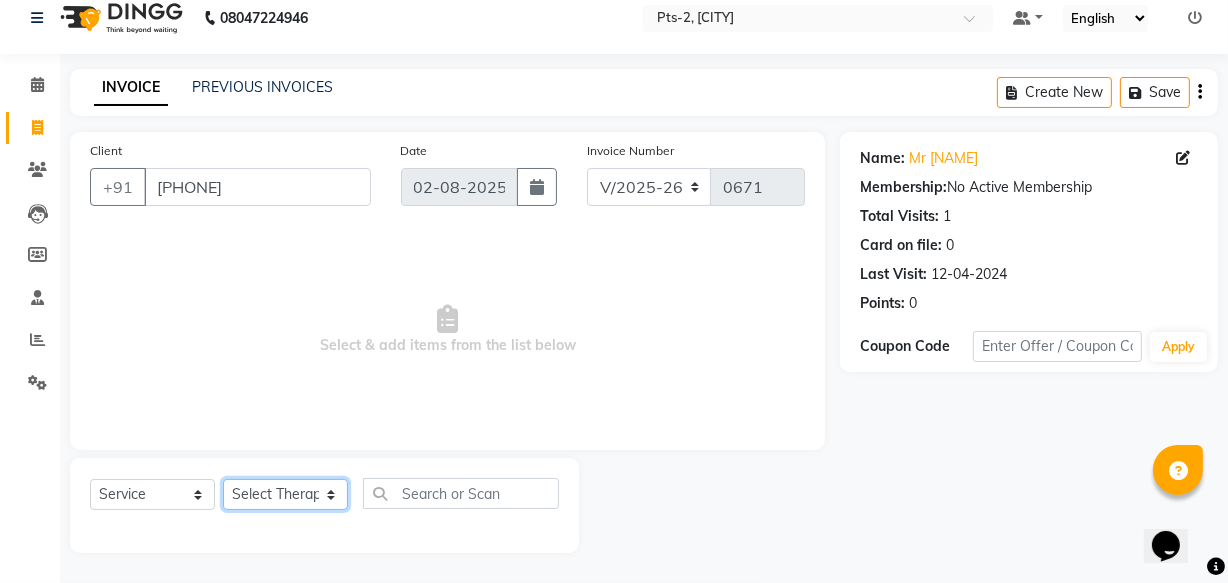 select on "[NUMBER]" 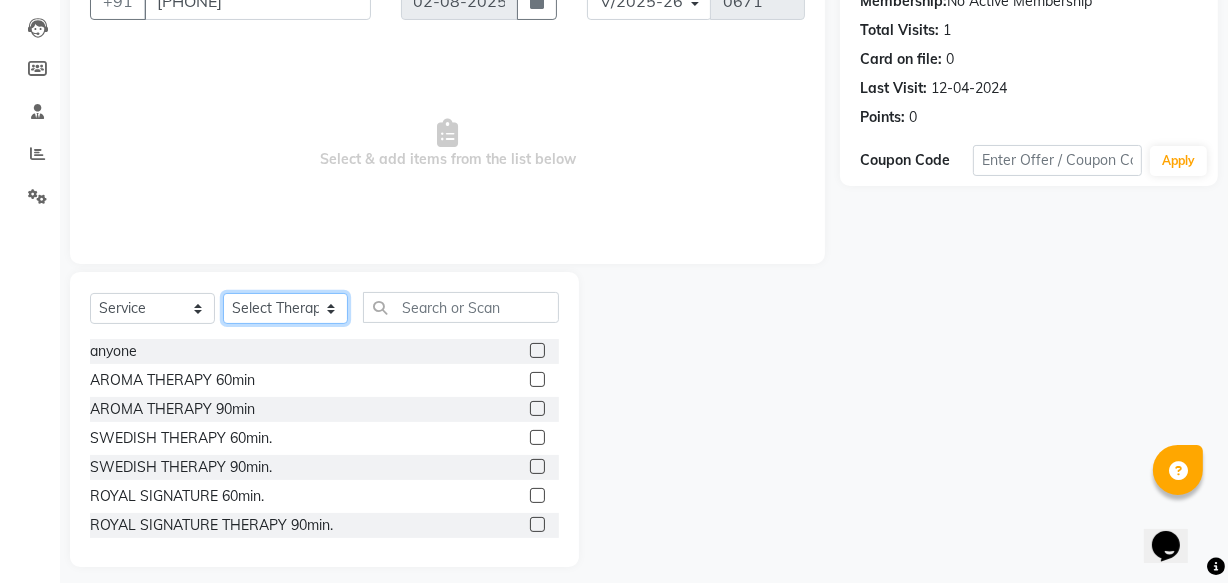 scroll, scrollTop: 219, scrollLeft: 0, axis: vertical 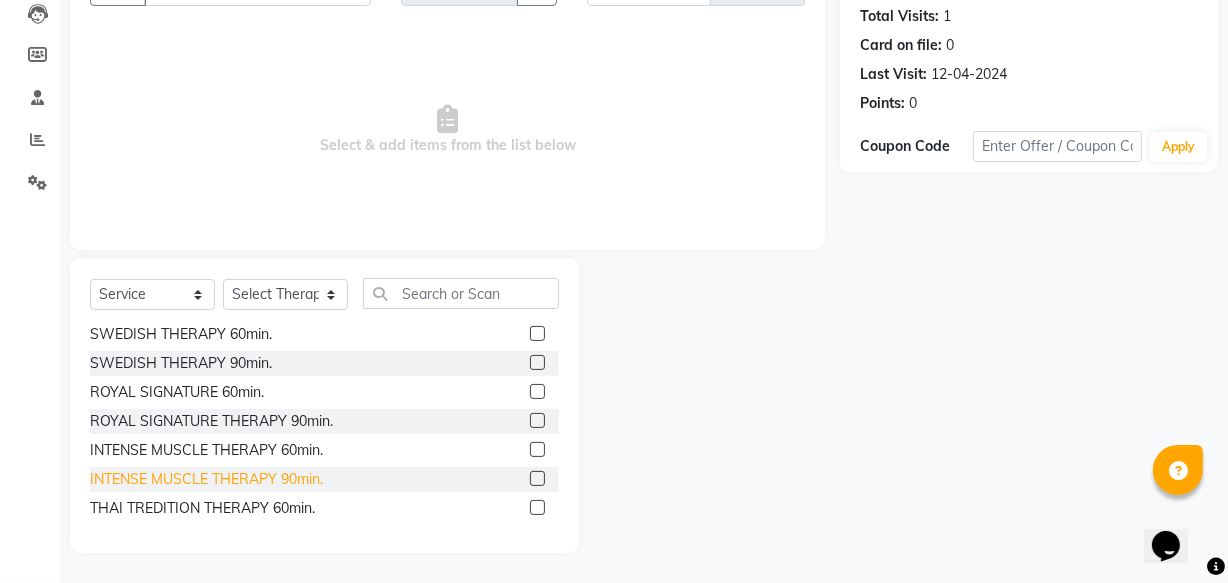click on "INTENSE MUSCLE THERAPY 90min." 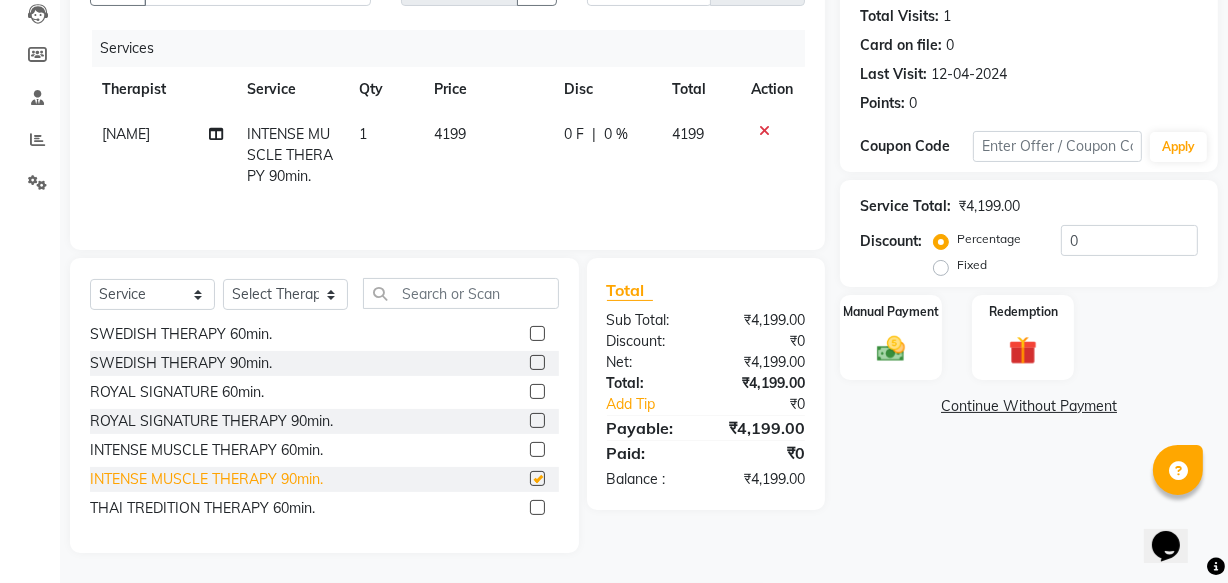 checkbox on "false" 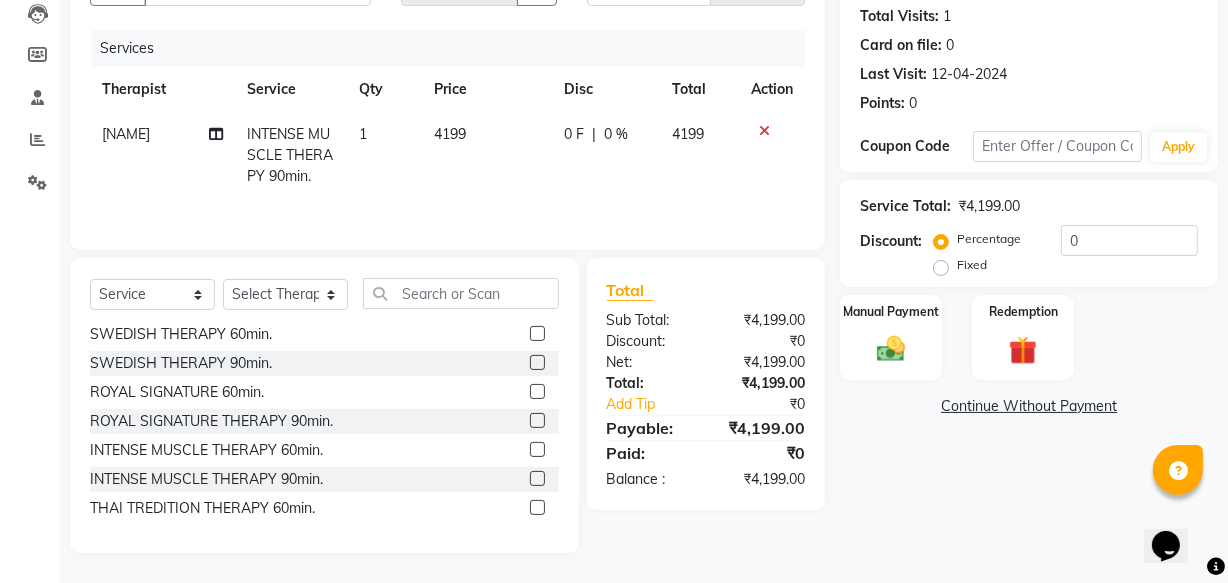 click on "Fixed" 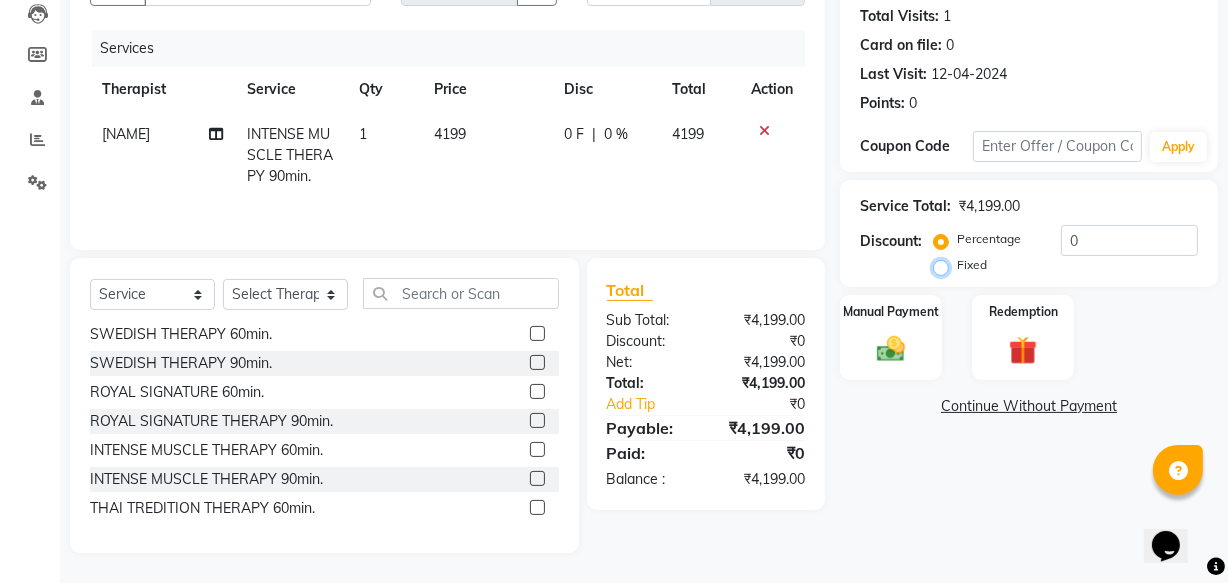 click on "Fixed" at bounding box center [945, 265] 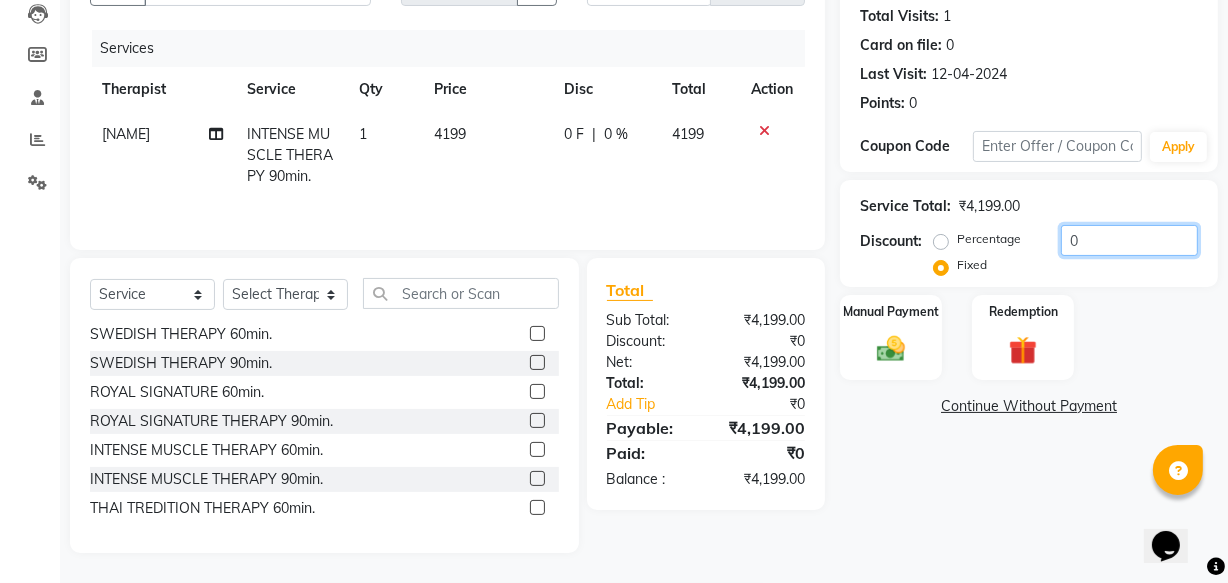 click on "0" 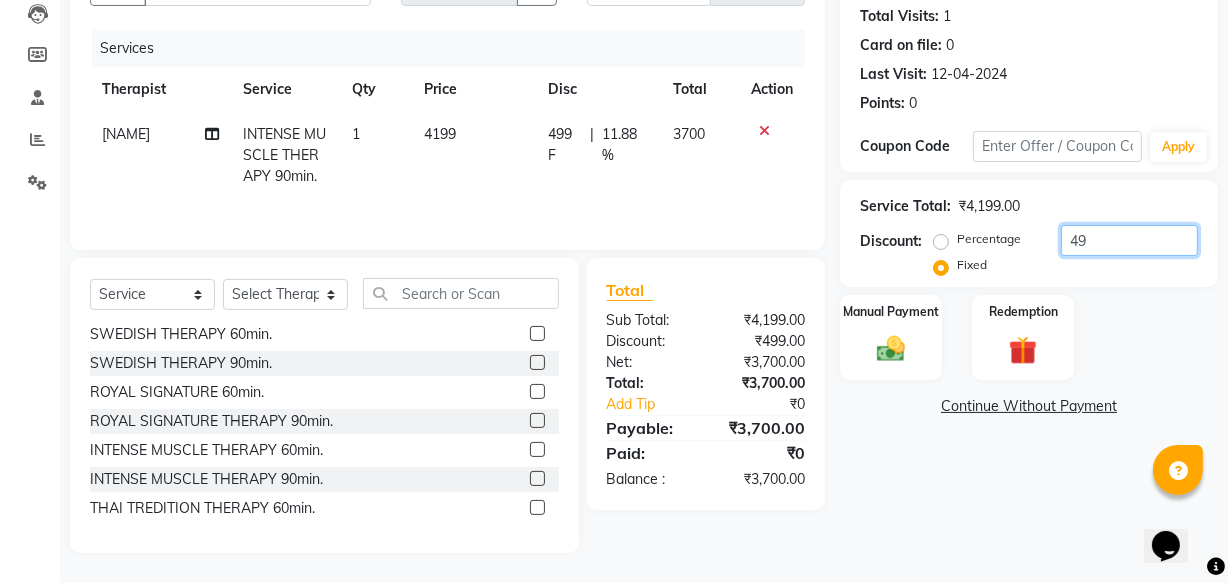 type on "4" 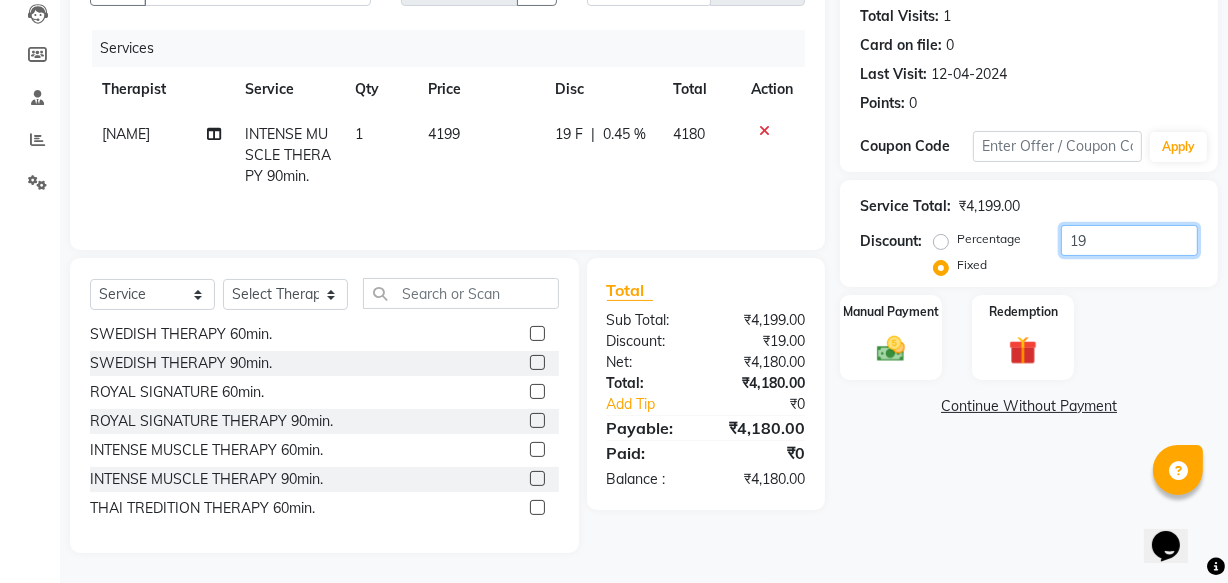 type on "1" 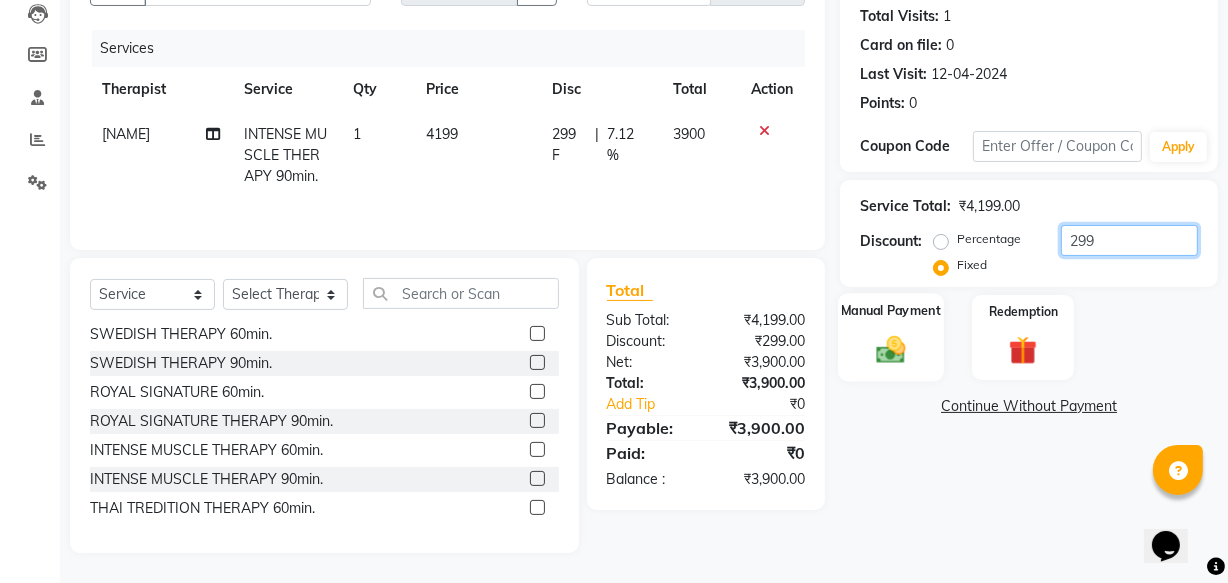 type on "299" 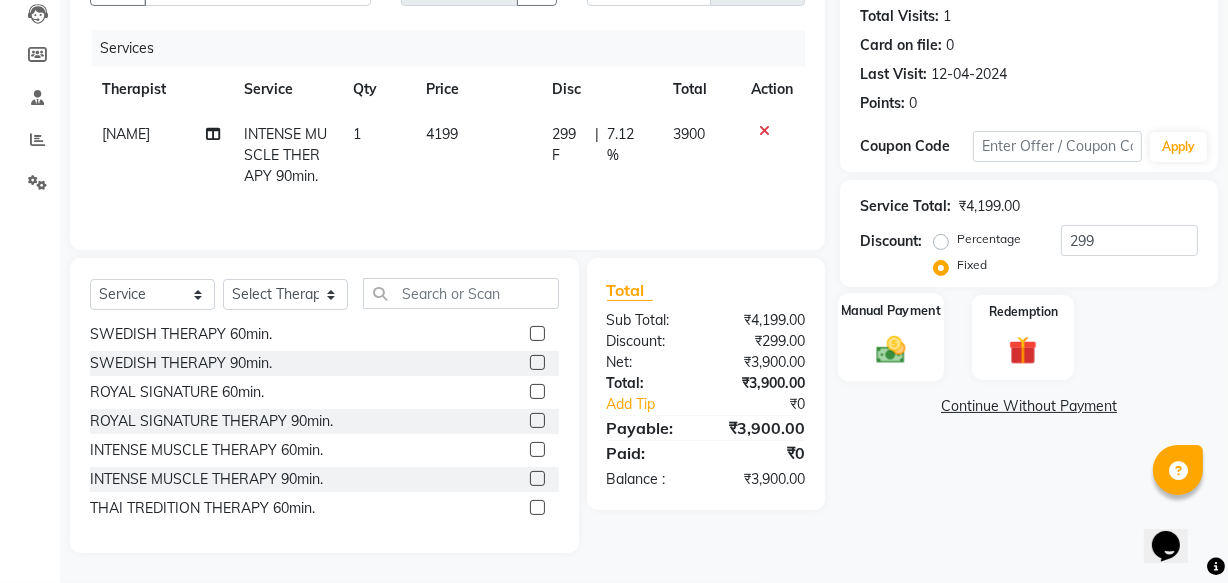 click on "Manual Payment" 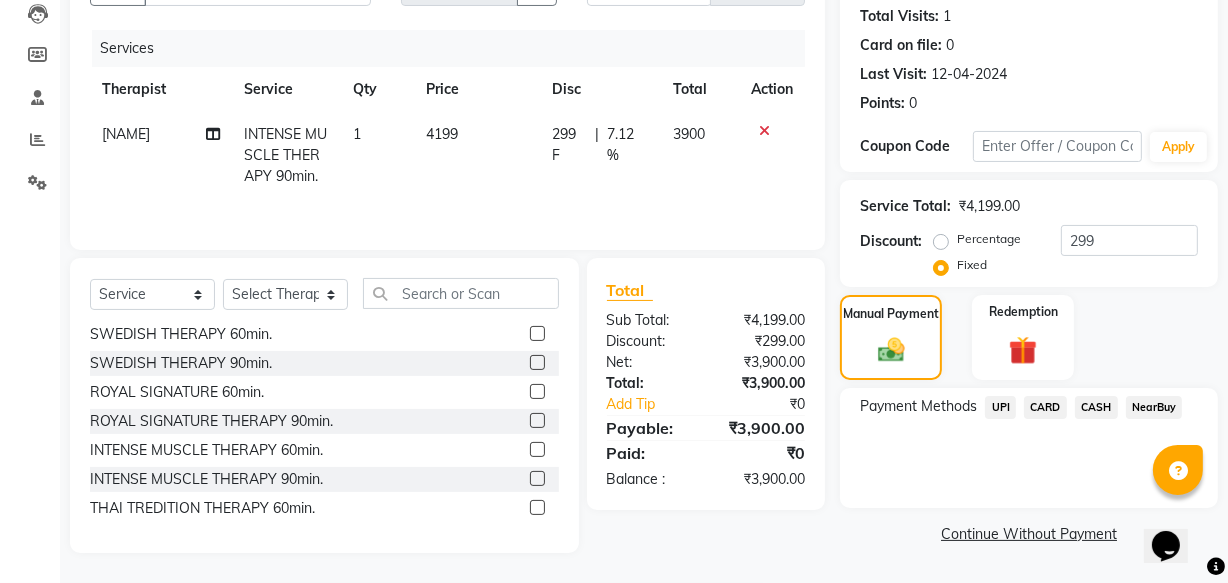 click on "CARD" 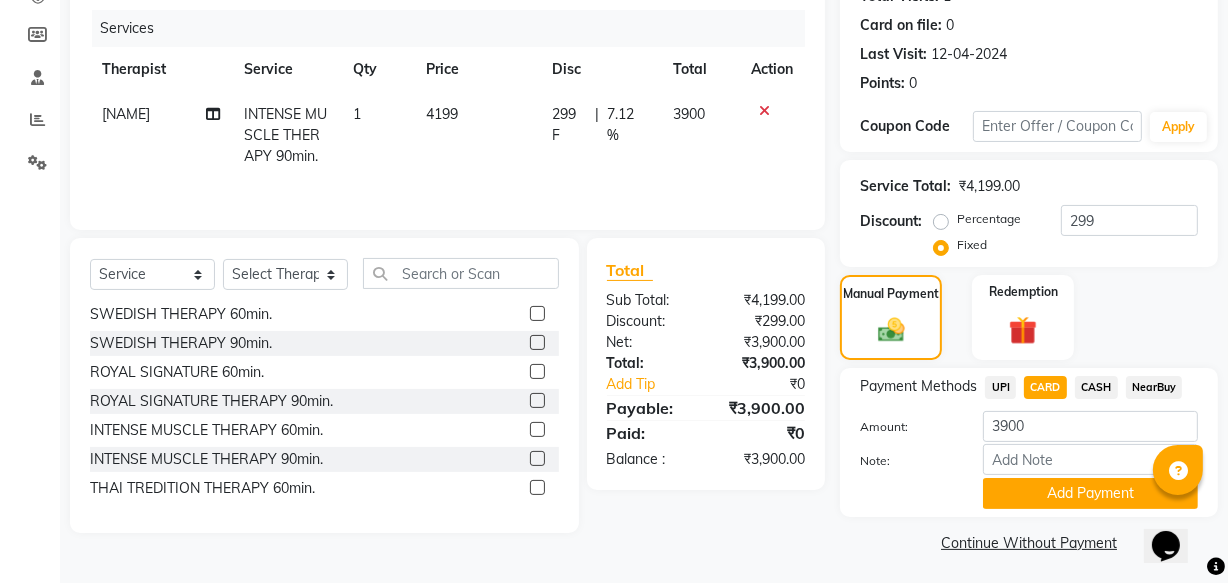 scroll, scrollTop: 243, scrollLeft: 0, axis: vertical 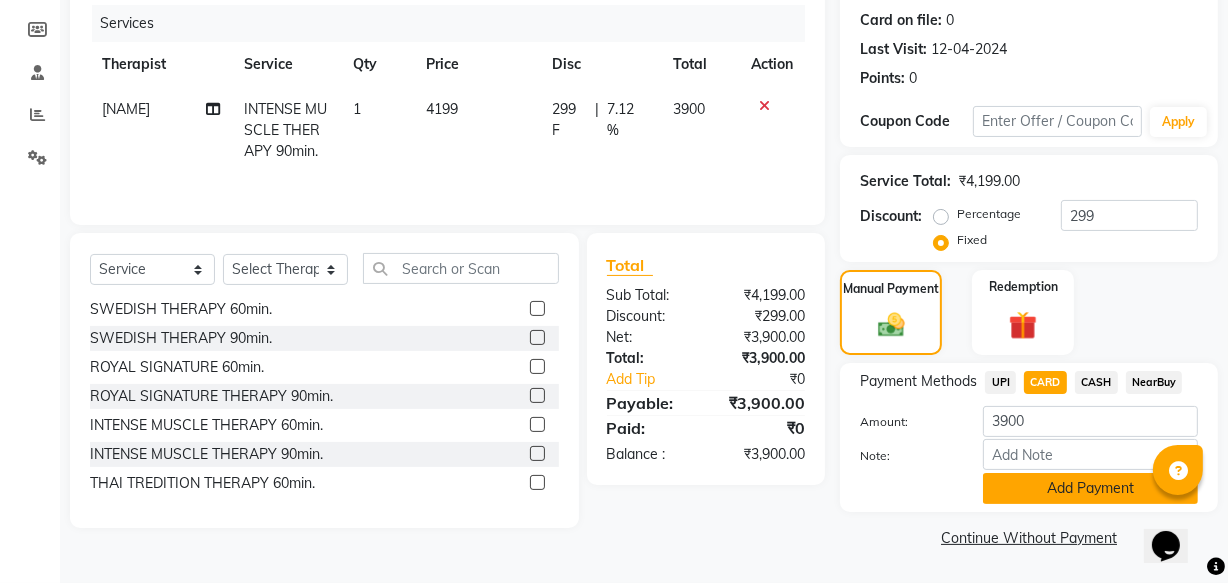 click on "Add Payment" 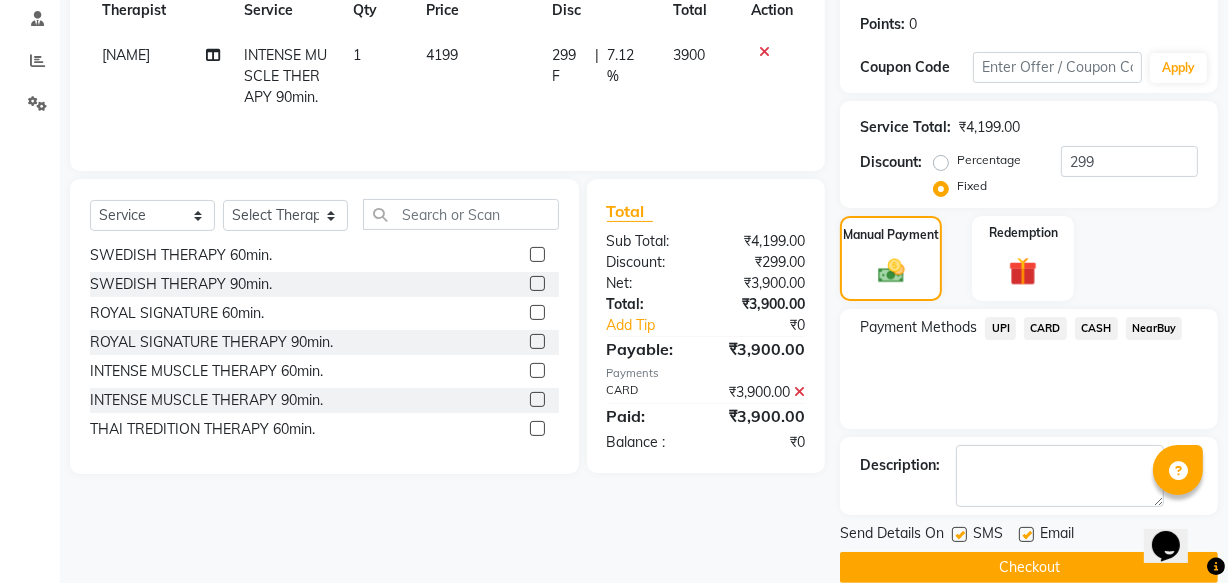 scroll, scrollTop: 326, scrollLeft: 0, axis: vertical 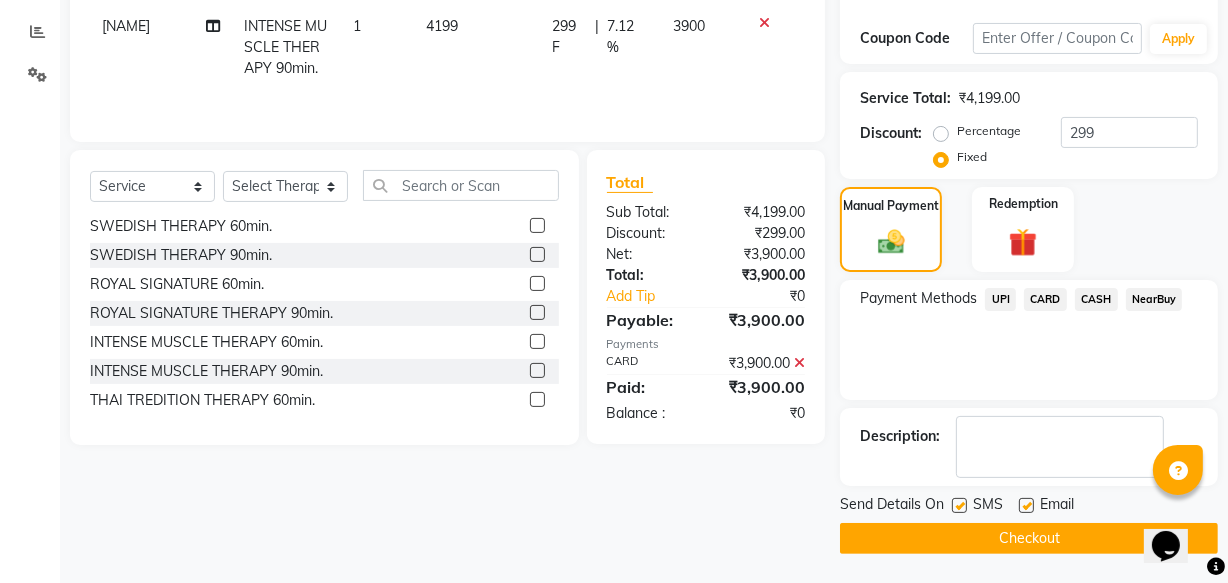 drag, startPoint x: 955, startPoint y: 503, endPoint x: 969, endPoint y: 502, distance: 14.035668 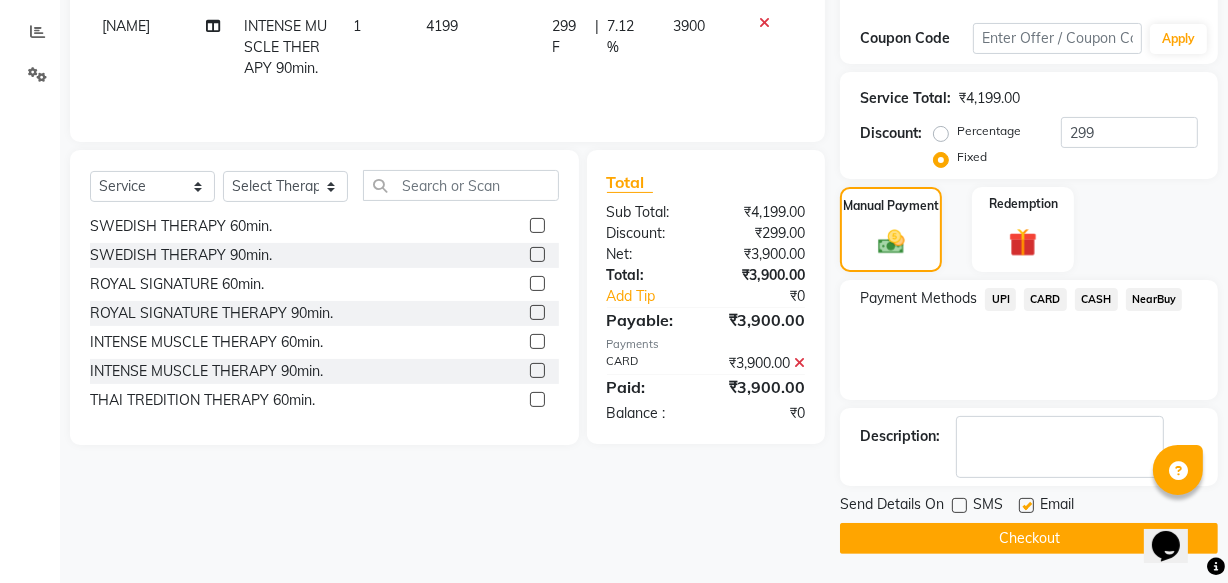 click 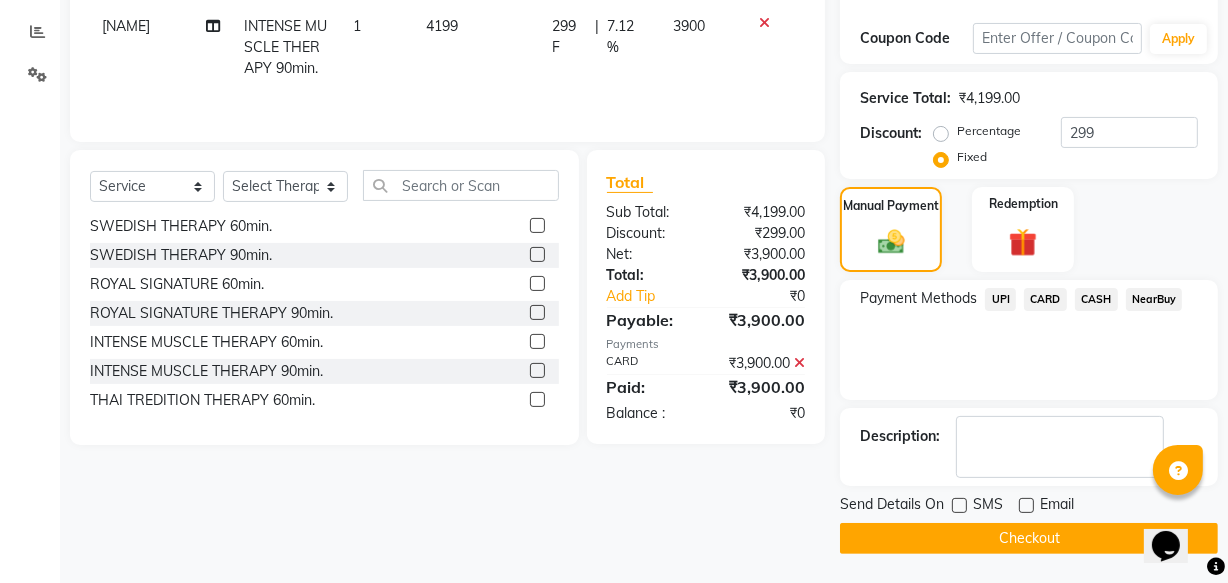 click on "Checkout" 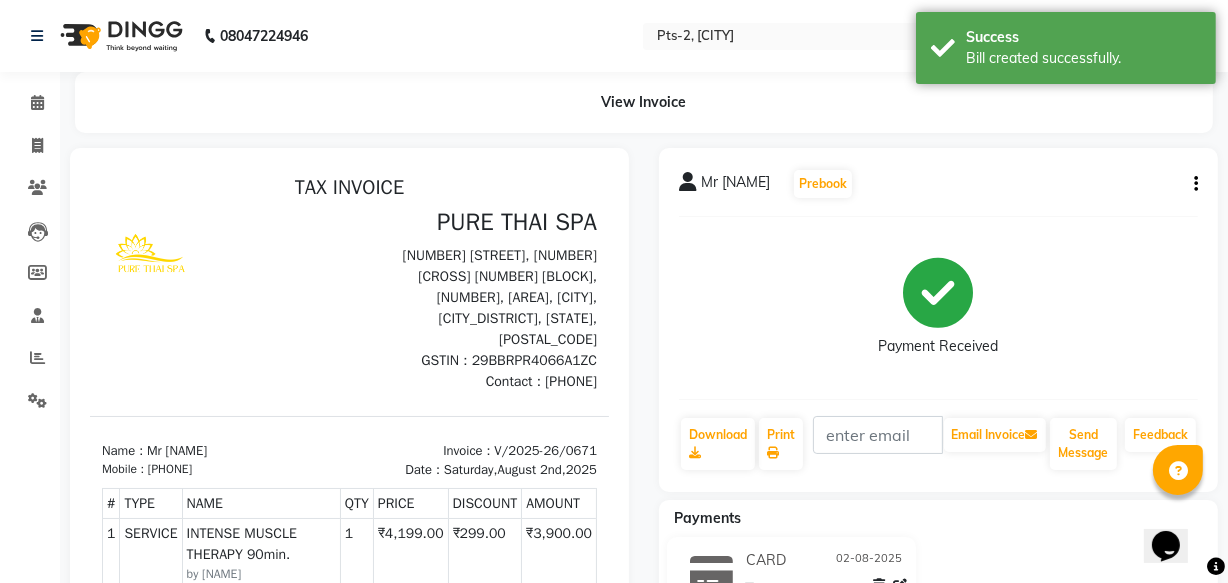 scroll, scrollTop: 0, scrollLeft: 0, axis: both 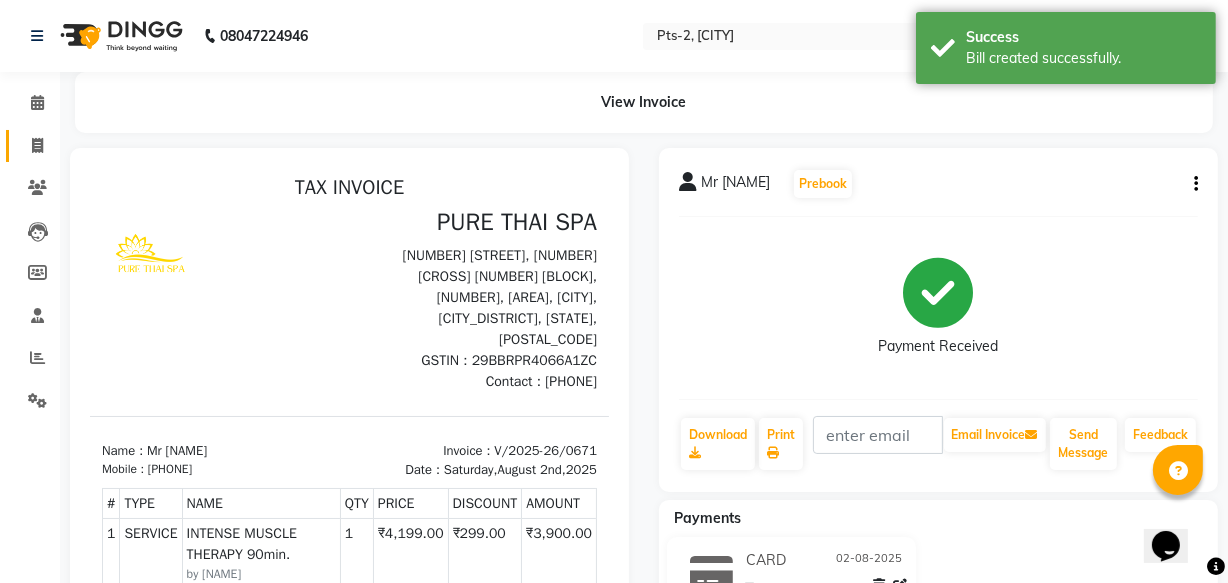click 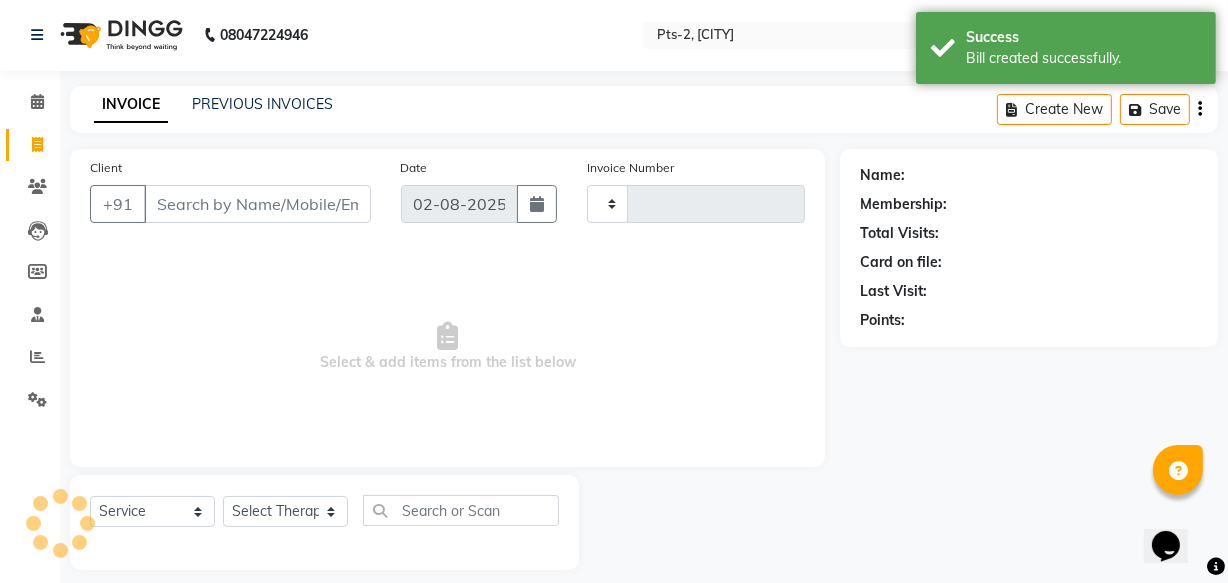 type on "0672" 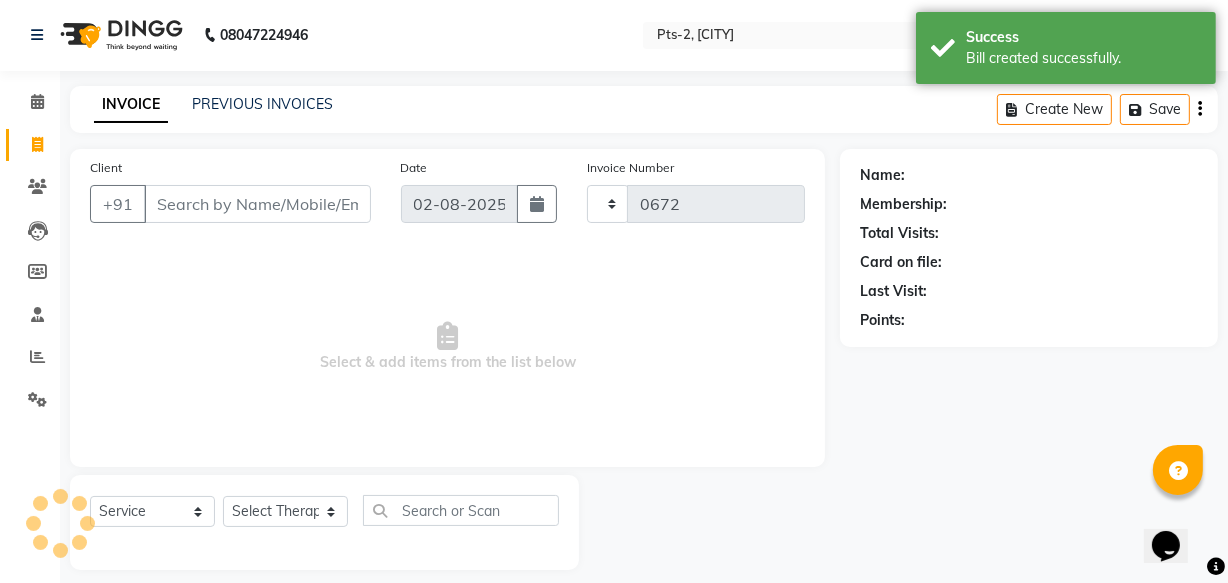 scroll, scrollTop: 19, scrollLeft: 0, axis: vertical 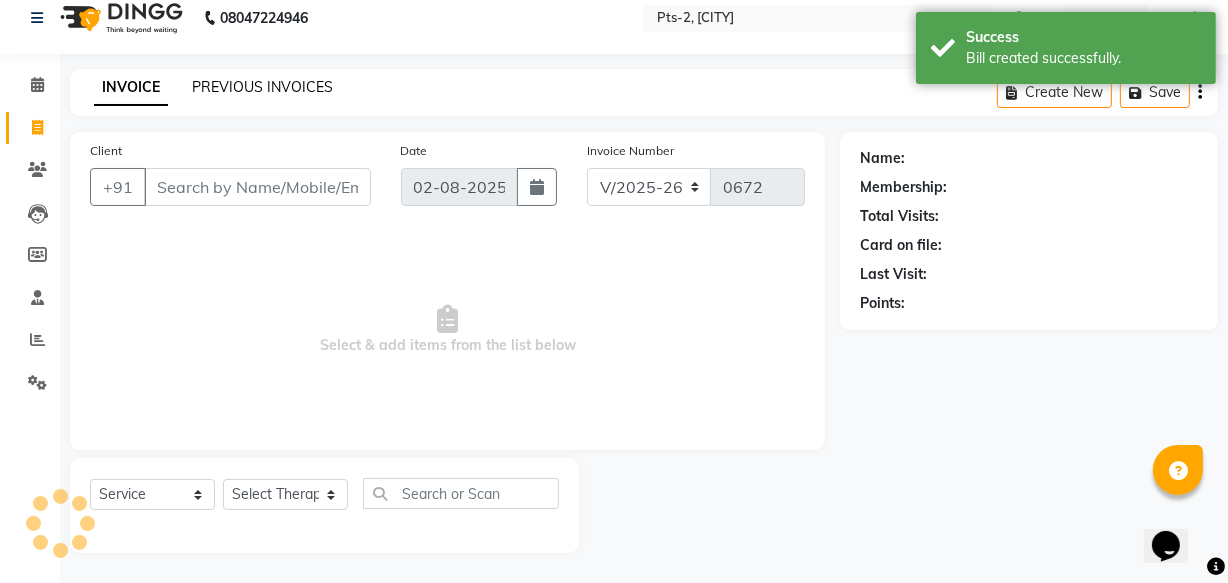 click on "PREVIOUS INVOICES" 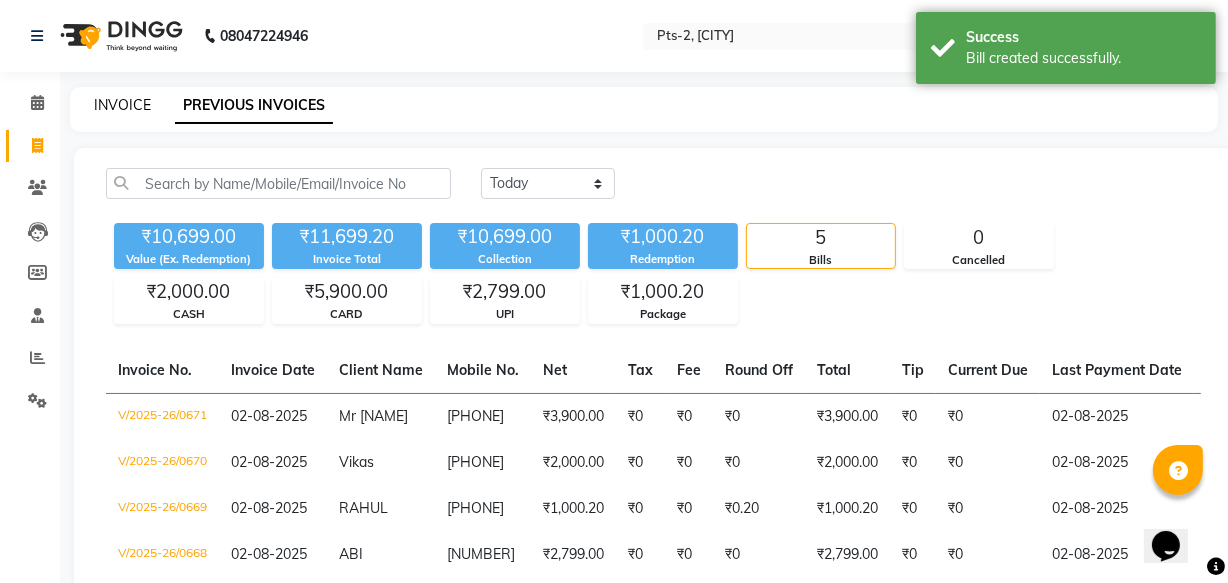click on "INVOICE" 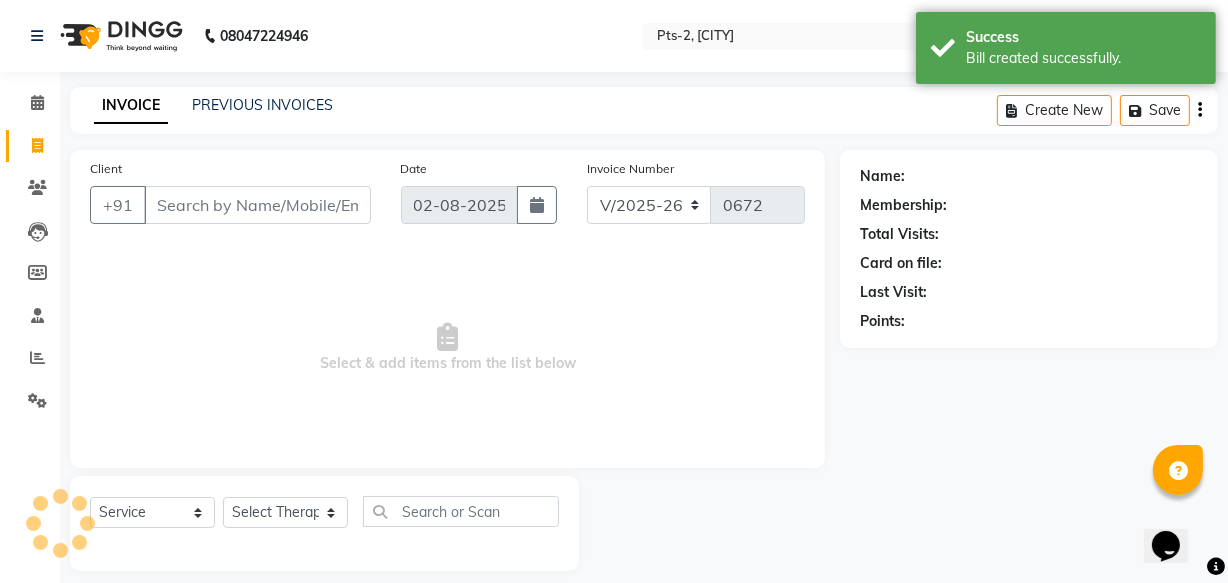 scroll, scrollTop: 19, scrollLeft: 0, axis: vertical 